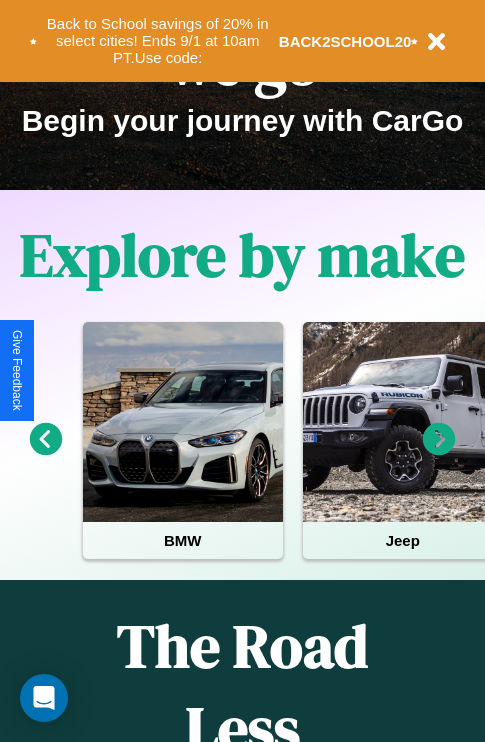 scroll, scrollTop: 308, scrollLeft: 0, axis: vertical 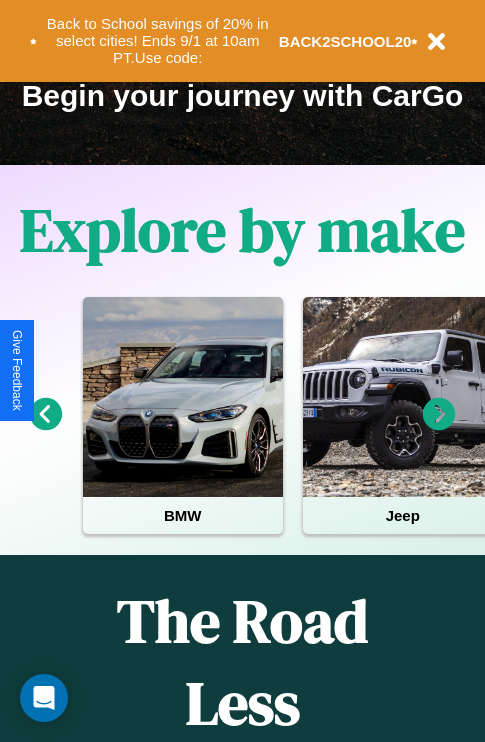 click 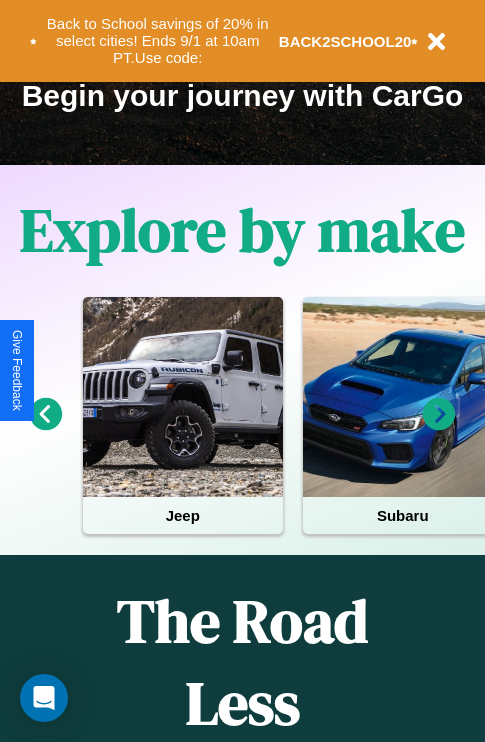 click 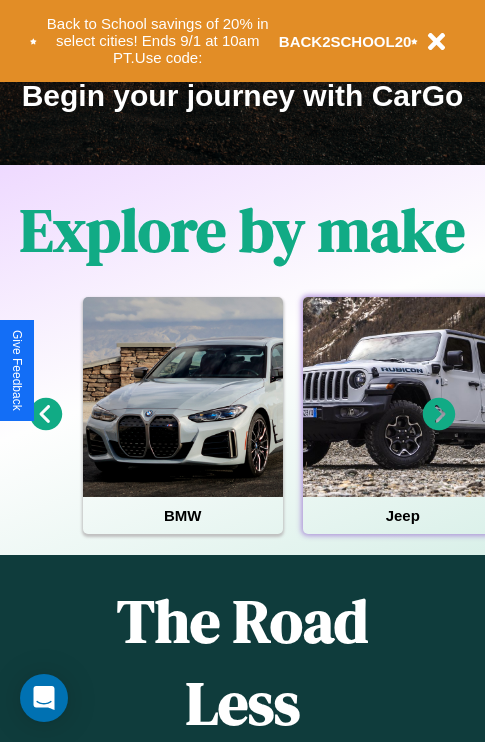 click at bounding box center [403, 397] 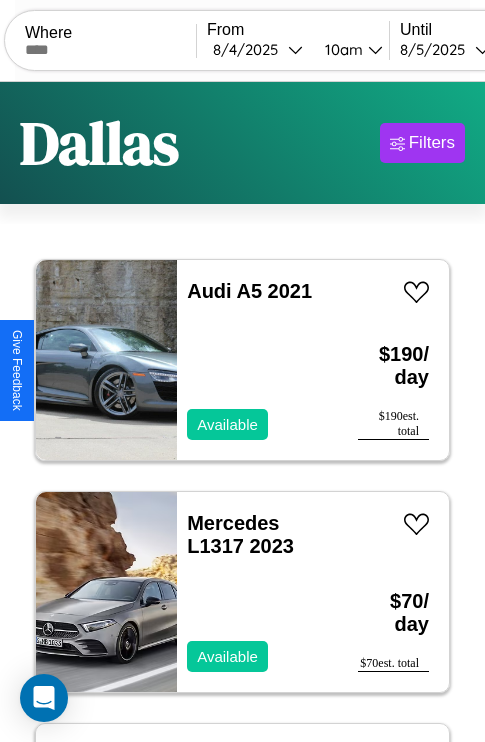 scroll, scrollTop: 79, scrollLeft: 0, axis: vertical 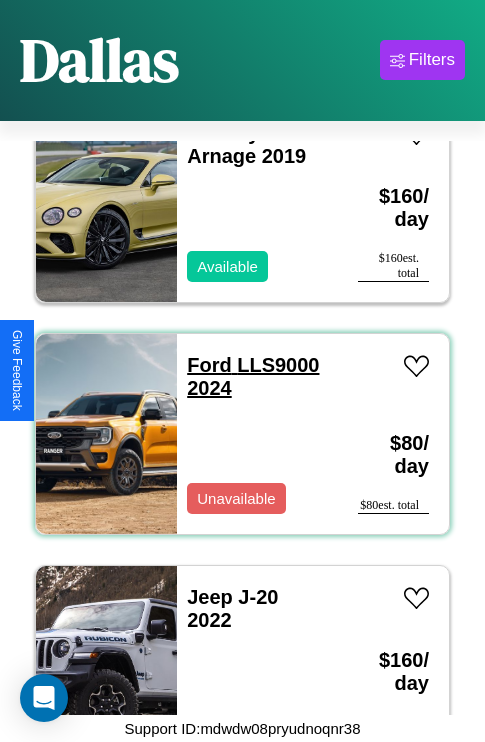 click on "Ford   LLS9000   2024" at bounding box center [253, 376] 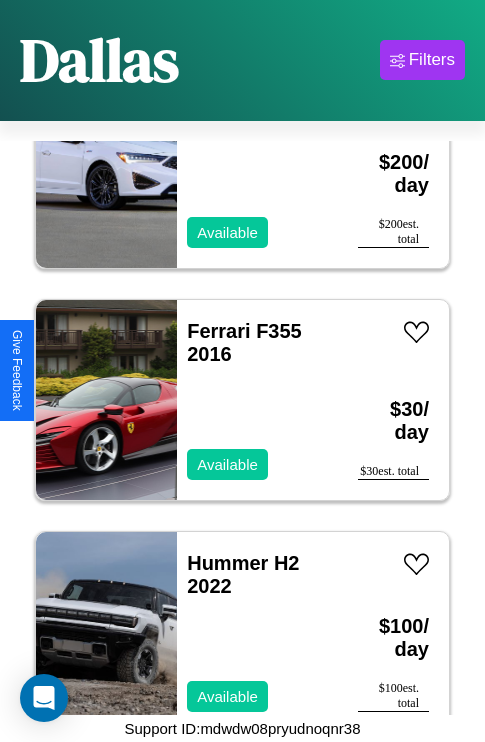 scroll, scrollTop: 4251, scrollLeft: 0, axis: vertical 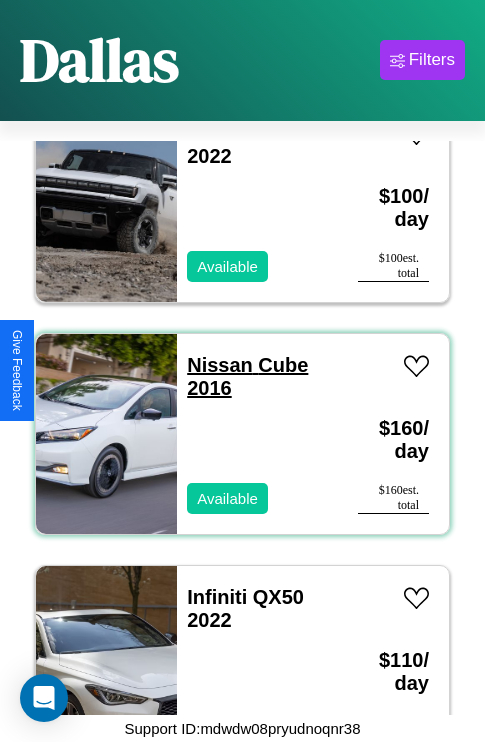click on "Nissan   Cube   2016" at bounding box center [247, 376] 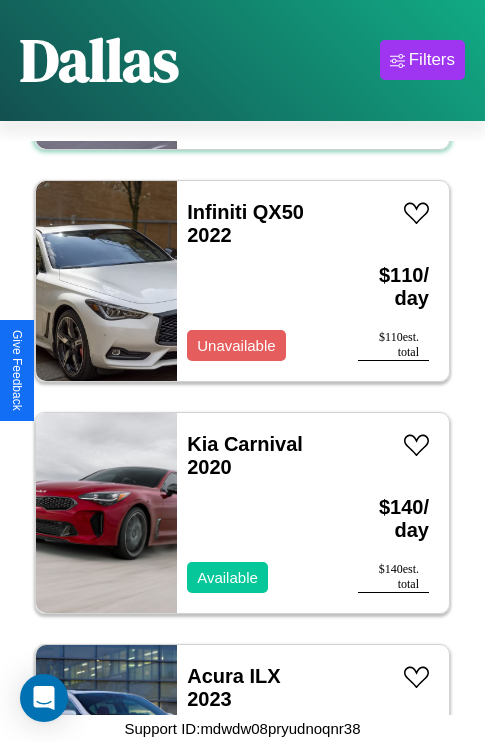 scroll, scrollTop: 4947, scrollLeft: 0, axis: vertical 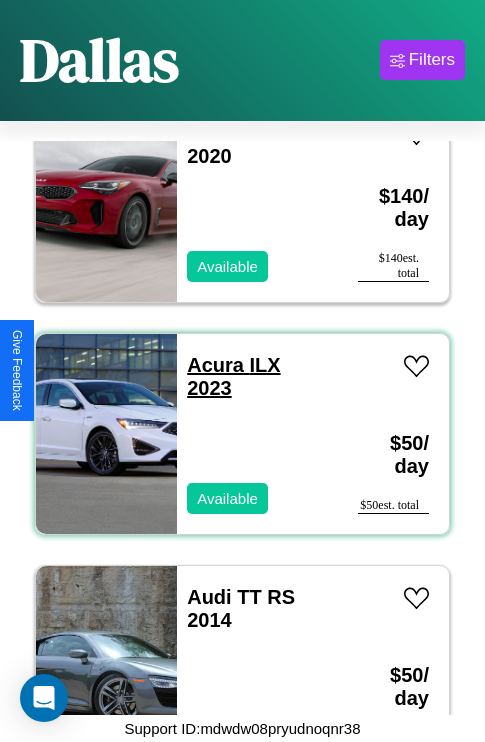 click on "Acura   ILX   2023" at bounding box center [233, 376] 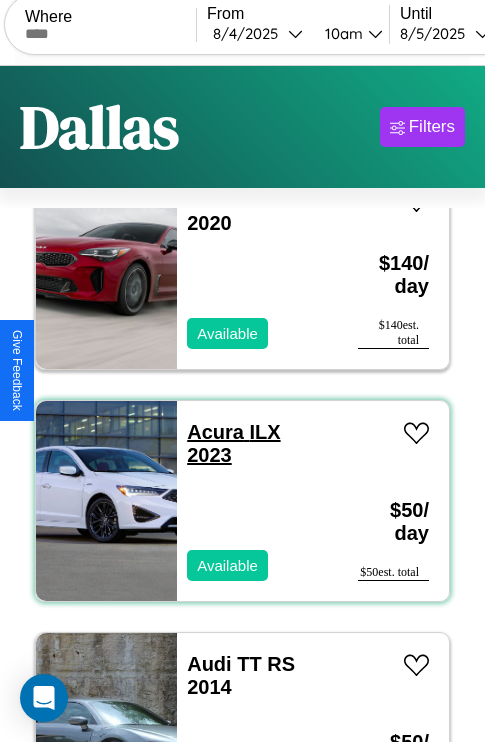 scroll, scrollTop: 0, scrollLeft: 0, axis: both 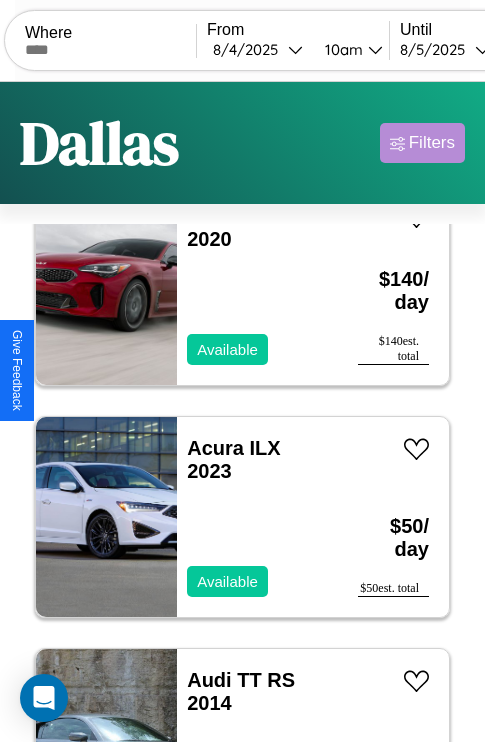 click on "Filters" at bounding box center (432, 143) 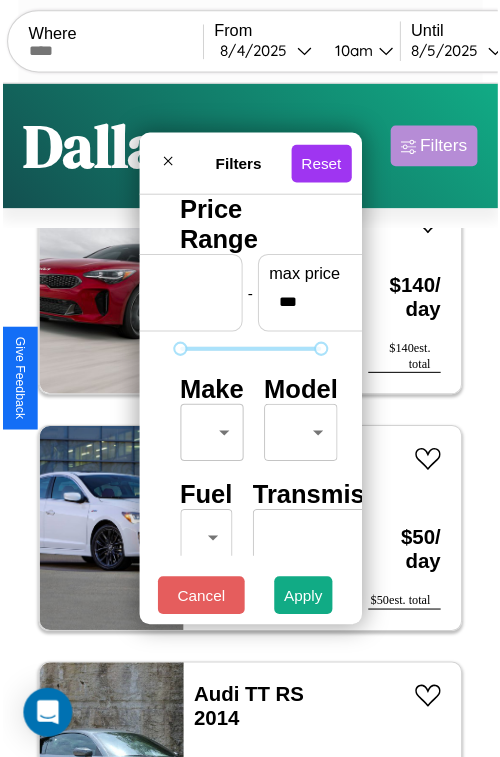 scroll, scrollTop: 59, scrollLeft: 0, axis: vertical 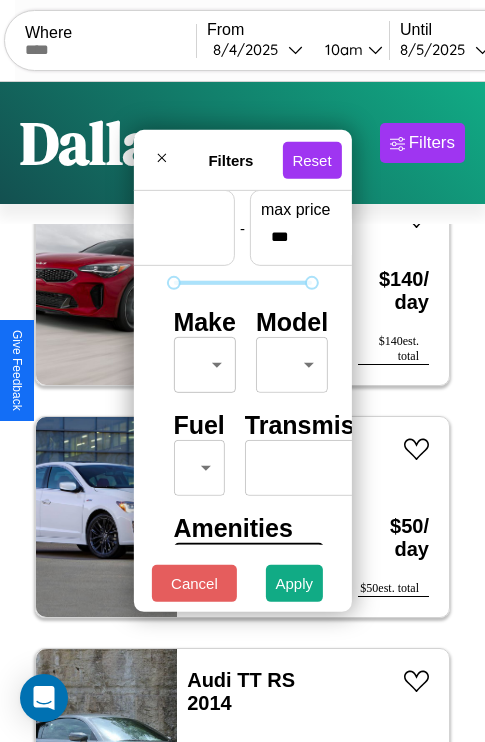 click on "CarGo Where From 8 / 4 / 2025 10am Until 8 / 5 / 2025 10am Become a Host Login Sign Up Dallas Filters 38  cars in this area These cars can be picked up in this city. Audi   A5   2021 Available $ 190  / day $ 190  est. total Mercedes   L1317   2023 Available $ 70  / day $ 70  est. total Chrysler   Neon   2020 Available $ 100  / day $ 100  est. total Lamborghini   Murcielago   2024 Available $ 60  / day $ 60  est. total Ferrari   FF   2023 Available $ 100  / day $ 100  est. total Ferrari   328 GTS   2014 Available $ 90  / day $ 90  est. total Infiniti   FX45   2021 Available $ 130  / day $ 130  est. total Lincoln   Mark LT   2019 Available $ 200  / day $ 200  est. total Infiniti   QX55   2020 Available $ 150  / day $ 150  est. total Land Rover   Discovery Sport   2020 Available $ 140  / day $ 140  est. total Bentley   Arnage   2019 Available $ 160  / day $ 160  est. total Ford   LLS9000   2024 Unavailable $ 80  / day $ 80  est. total Jeep   J-20   2022 Available $ 160  / day $ 160  est. total Acura   NSX   2020" at bounding box center (242, 412) 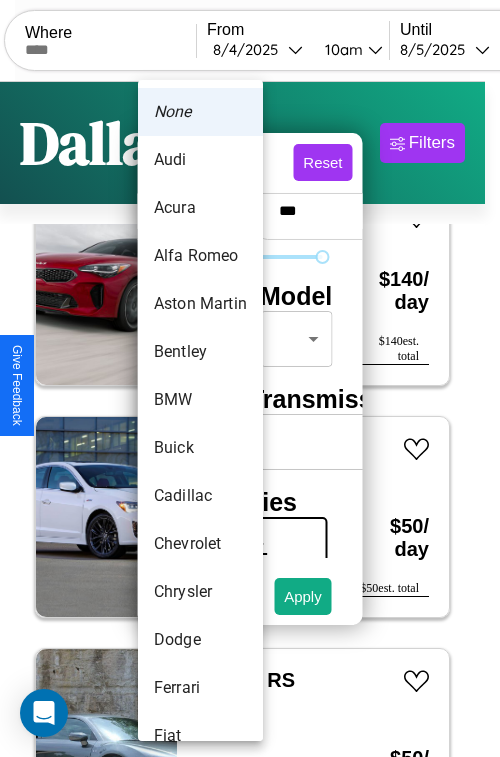 click on "Acura" at bounding box center [200, 208] 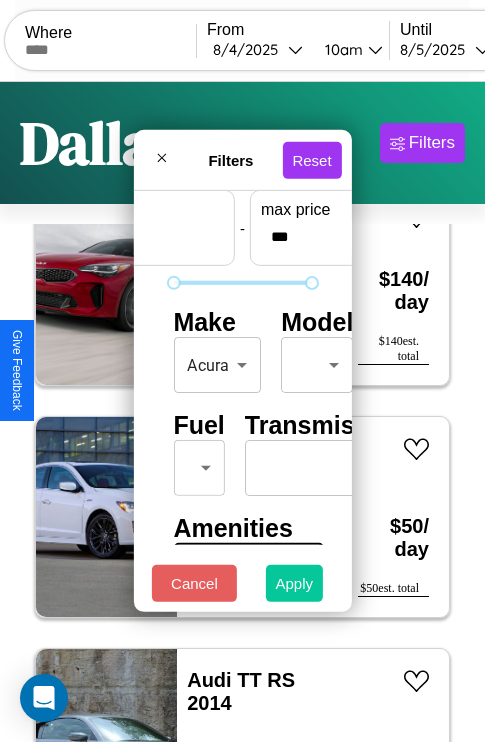 click on "Apply" at bounding box center [295, 583] 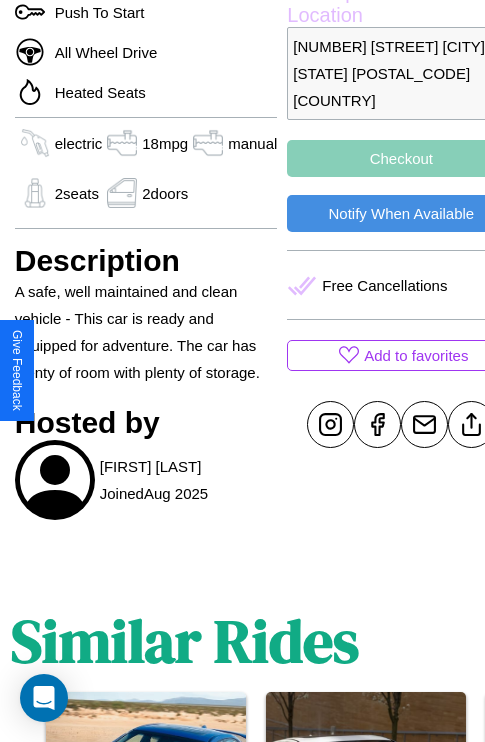 scroll, scrollTop: 763, scrollLeft: 60, axis: both 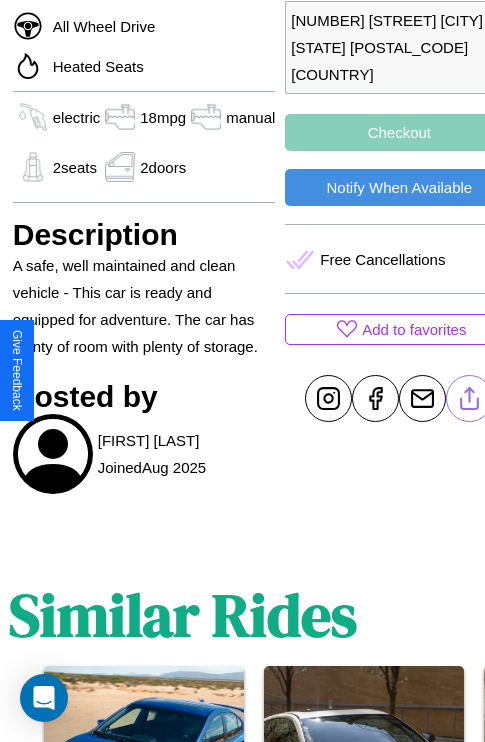 click 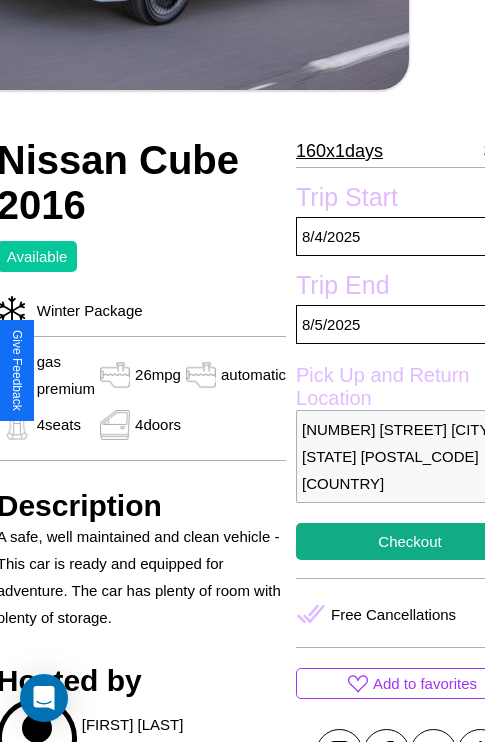 scroll, scrollTop: 498, scrollLeft: 107, axis: both 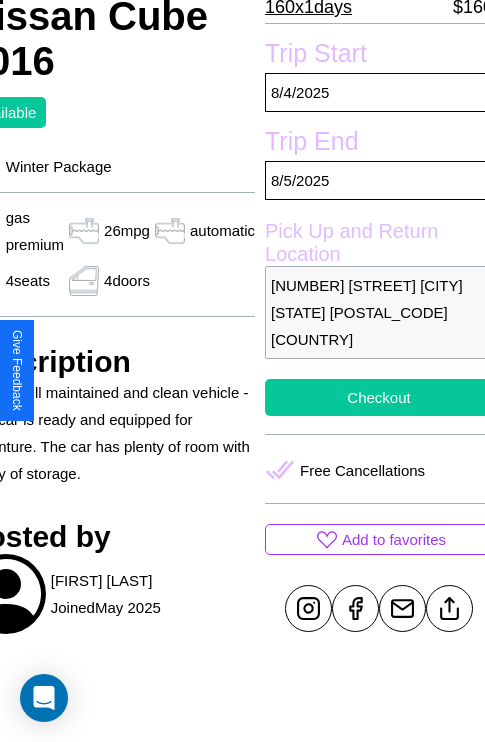 click on "Checkout" at bounding box center [379, 397] 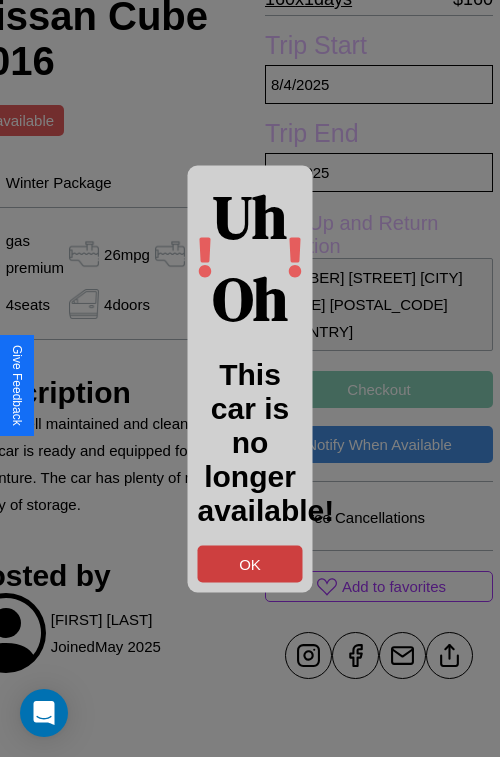 click on "OK" at bounding box center [250, 563] 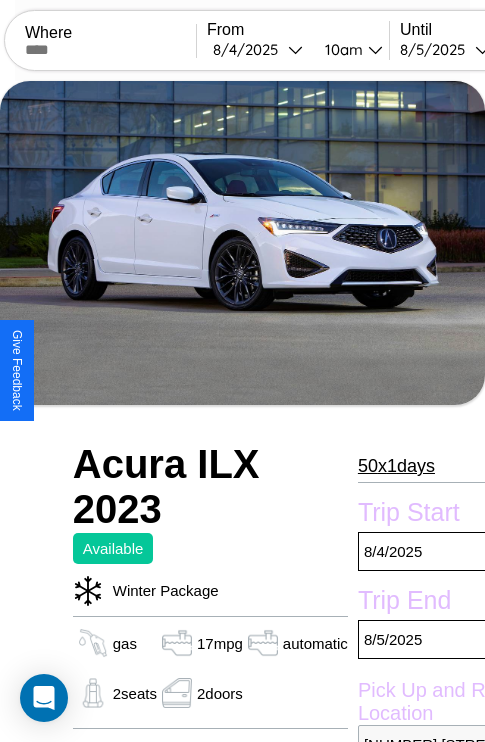 scroll, scrollTop: 670, scrollLeft: 64, axis: both 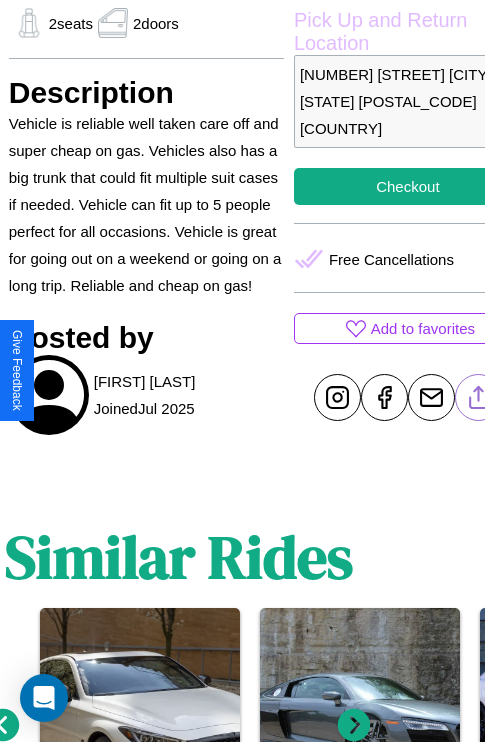 click 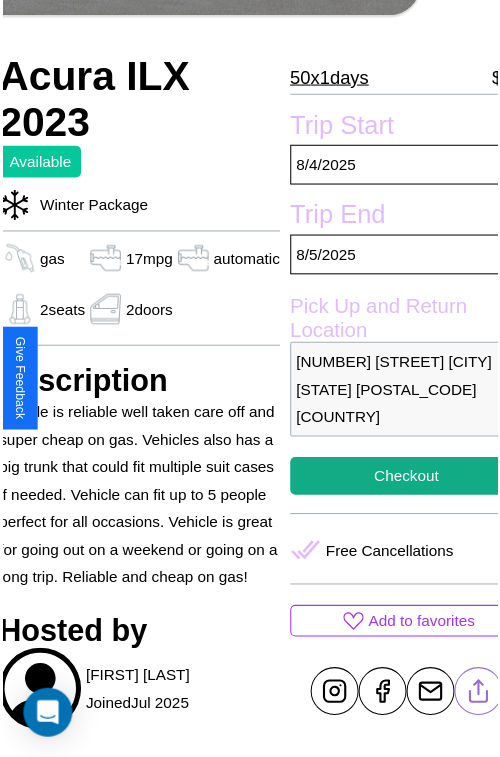 scroll, scrollTop: 181, scrollLeft: 84, axis: both 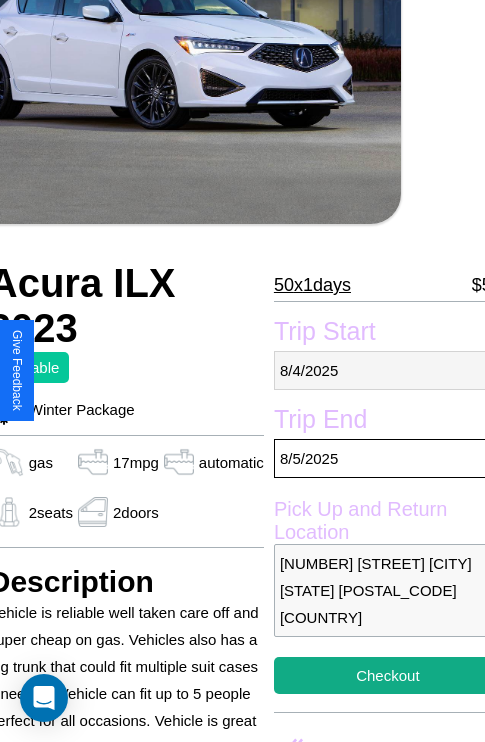 click on "8 / 4 / 2025" at bounding box center [388, 370] 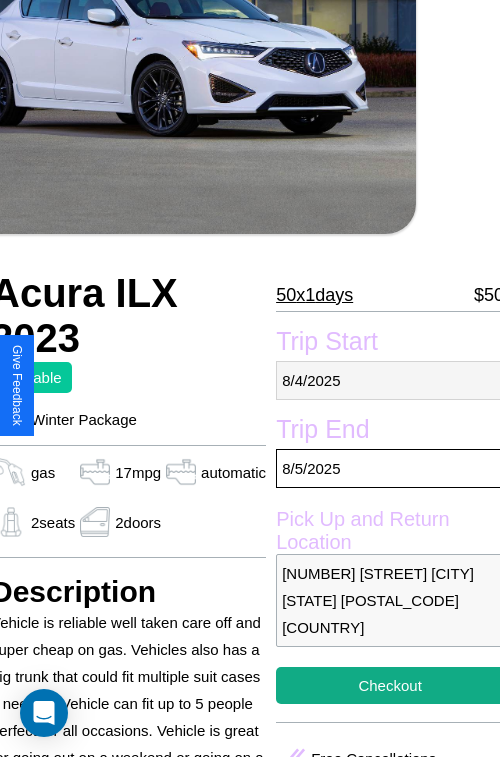 select on "*" 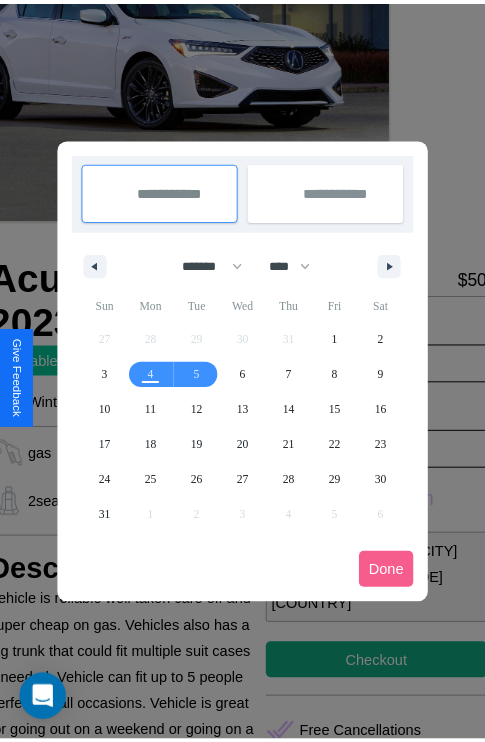 scroll, scrollTop: 0, scrollLeft: 84, axis: horizontal 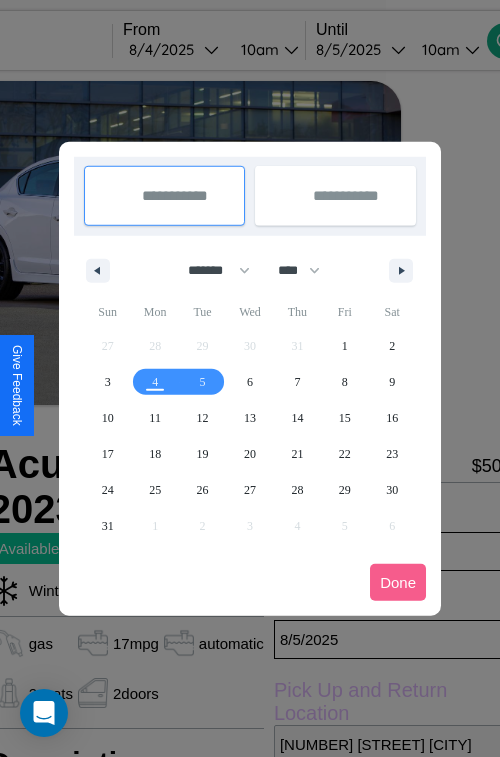 click at bounding box center (250, 378) 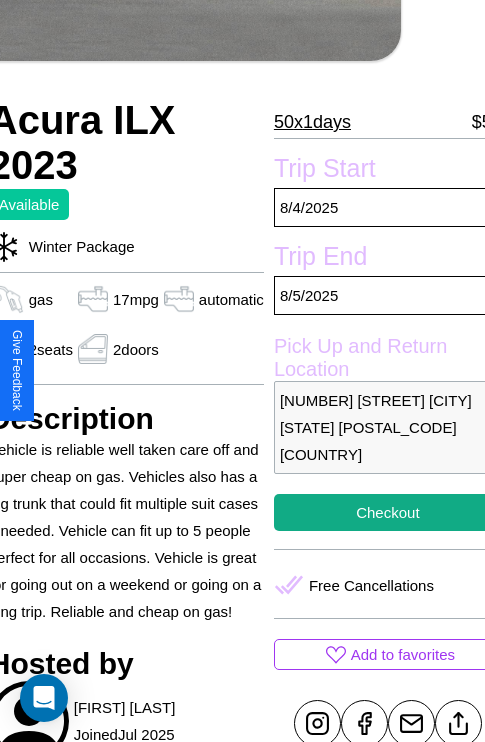 scroll, scrollTop: 459, scrollLeft: 84, axis: both 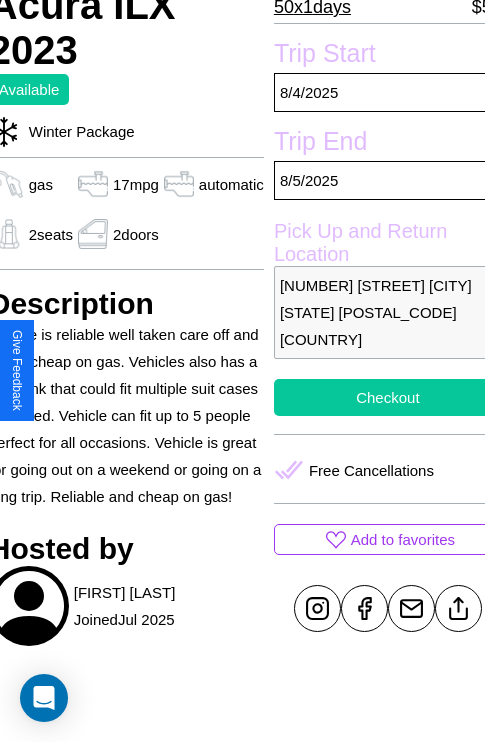 click on "Checkout" at bounding box center (388, 397) 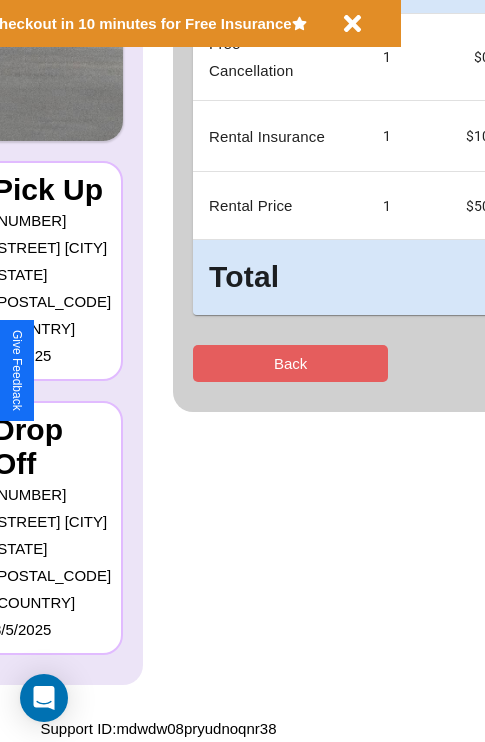 scroll, scrollTop: 0, scrollLeft: 0, axis: both 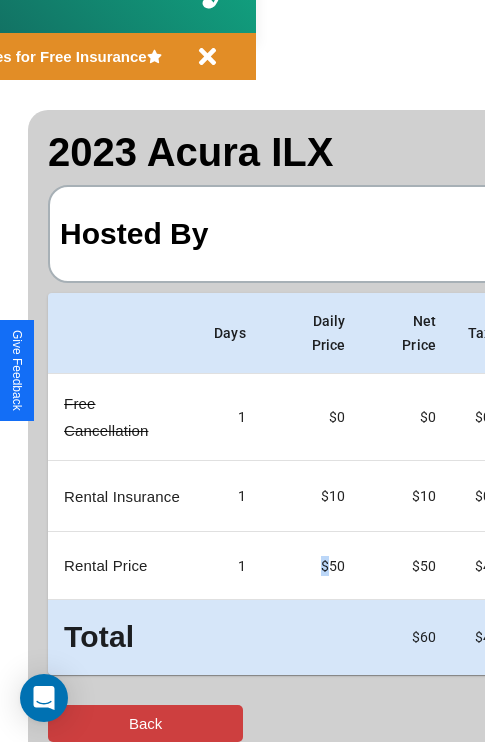 click on "Back" at bounding box center (145, 723) 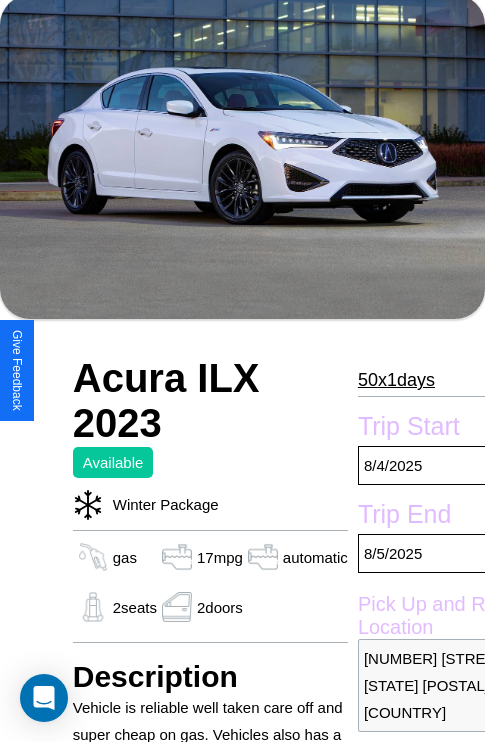 scroll, scrollTop: 114, scrollLeft: 0, axis: vertical 